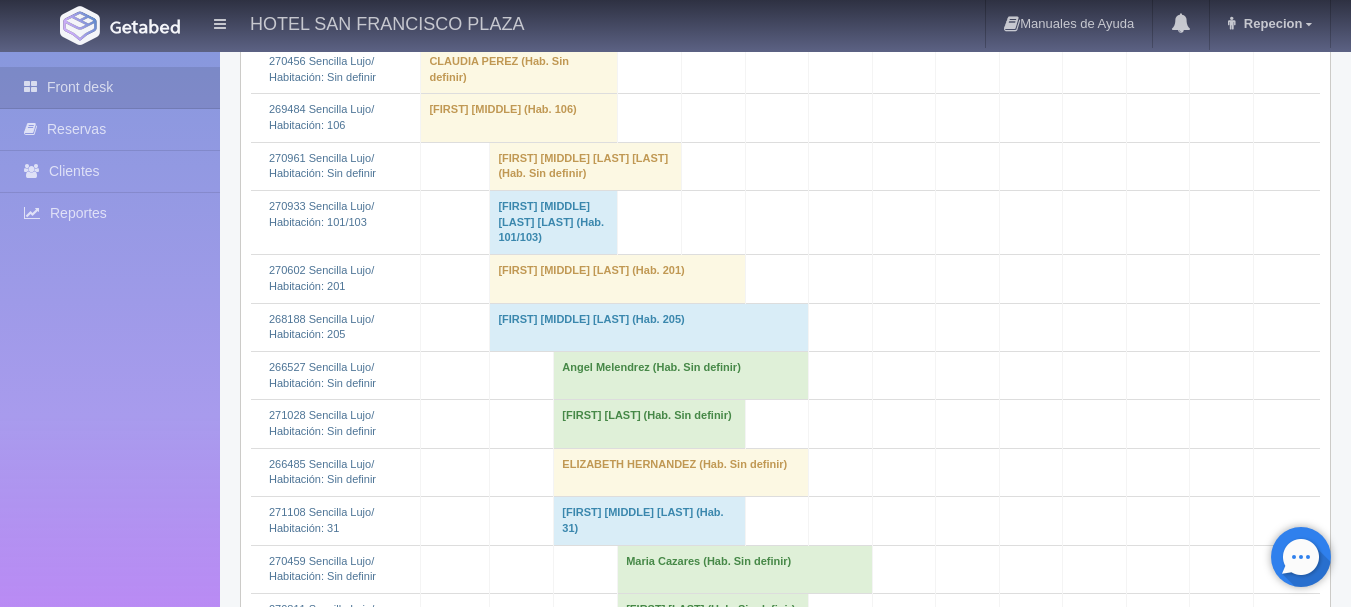 scroll, scrollTop: 2800, scrollLeft: 0, axis: vertical 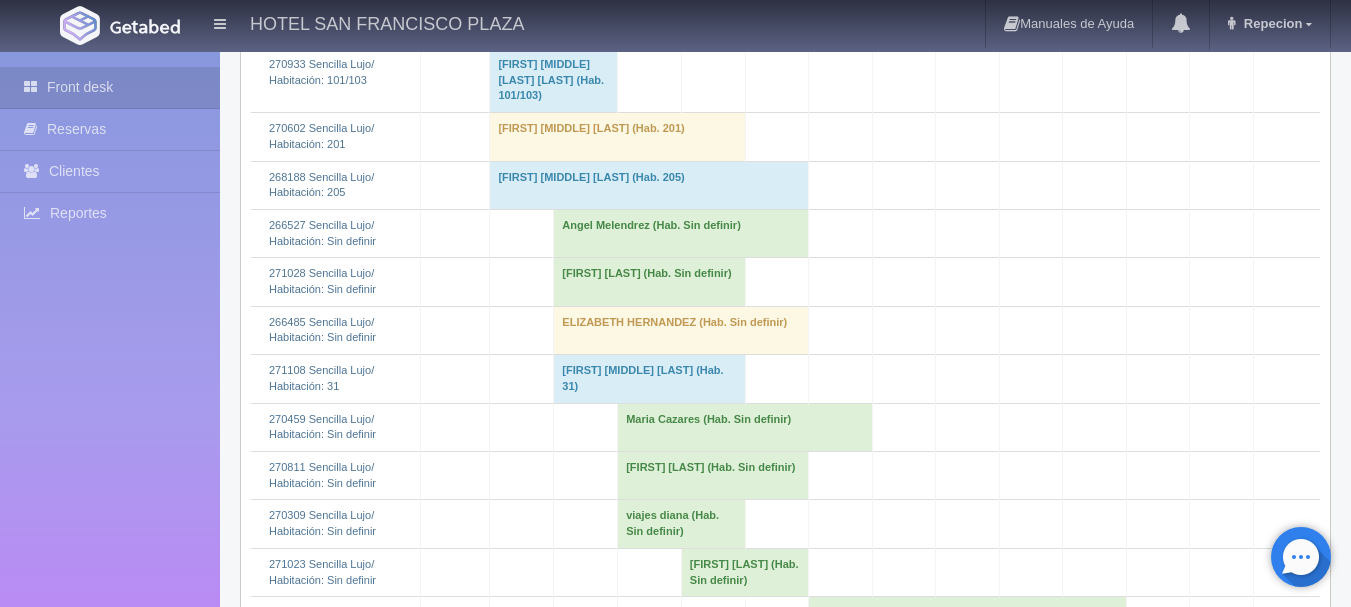 click on "ELIZABETH HERNANDEZ 												(Hab. Sin definir)" at bounding box center (681, 330) 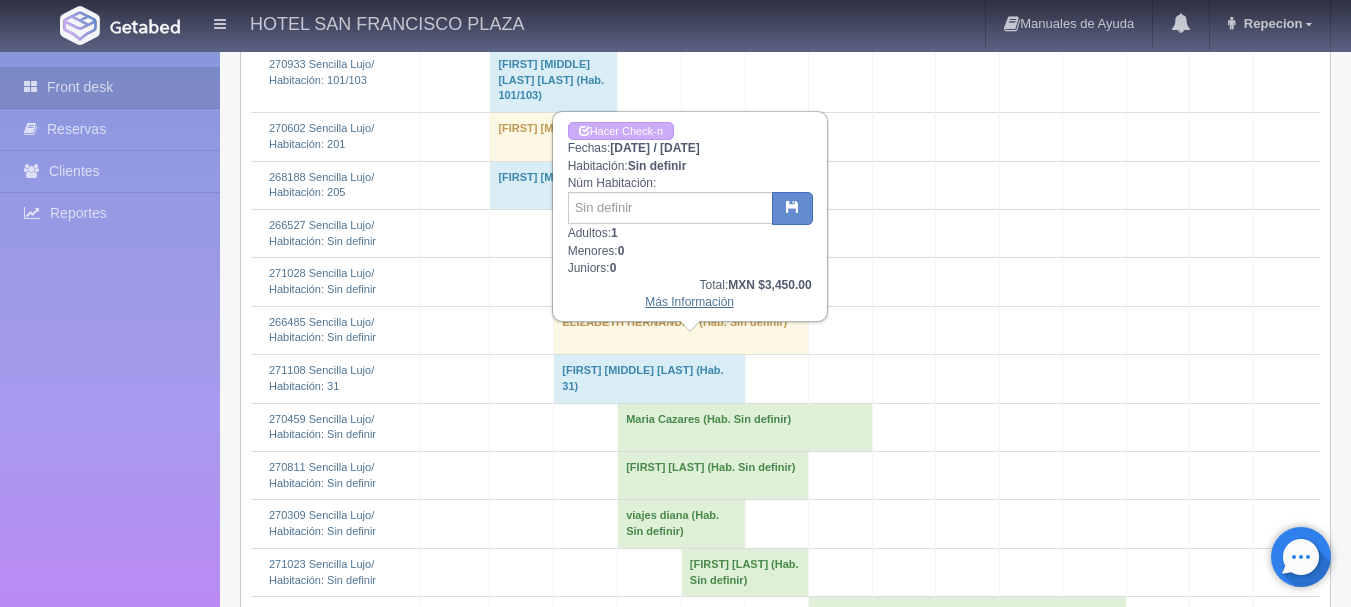 click on "Más Información" at bounding box center [689, 302] 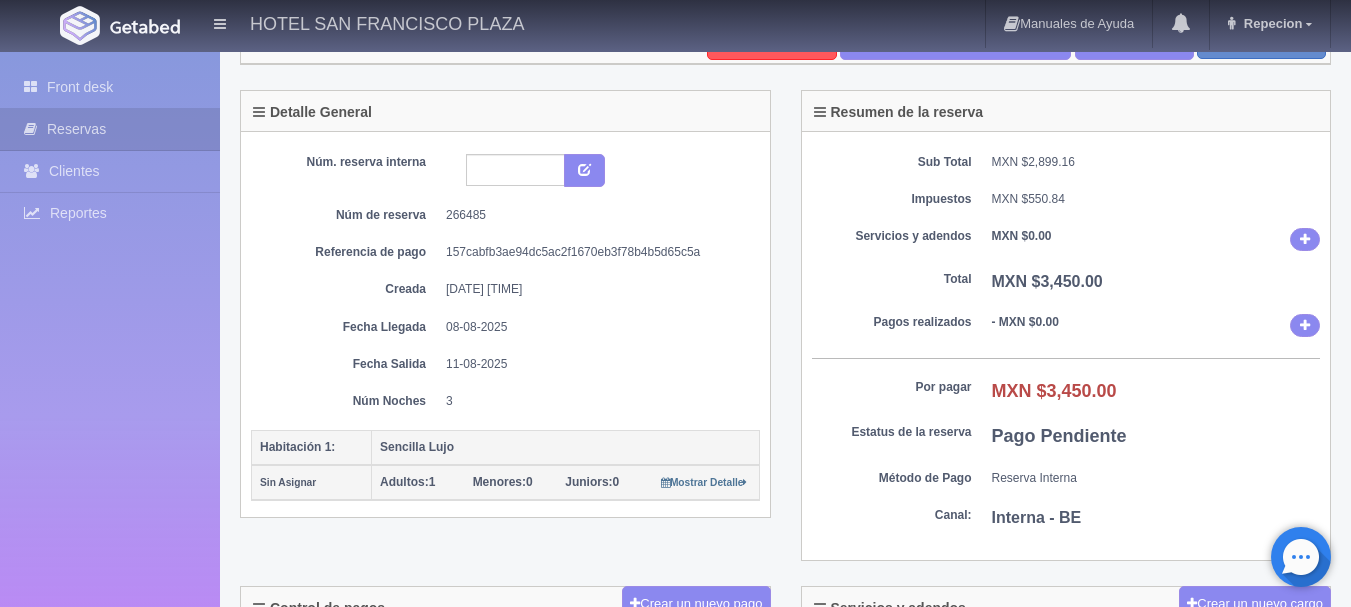 scroll, scrollTop: 0, scrollLeft: 0, axis: both 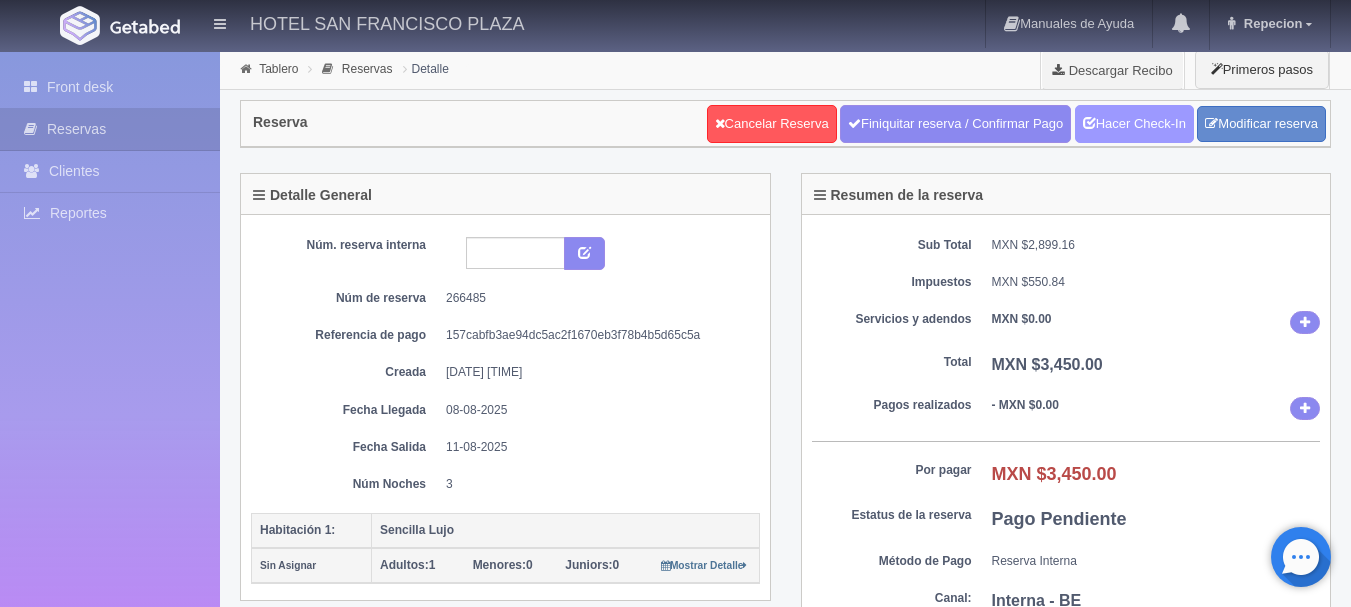 click on "Hacer Check-In" at bounding box center (1134, 124) 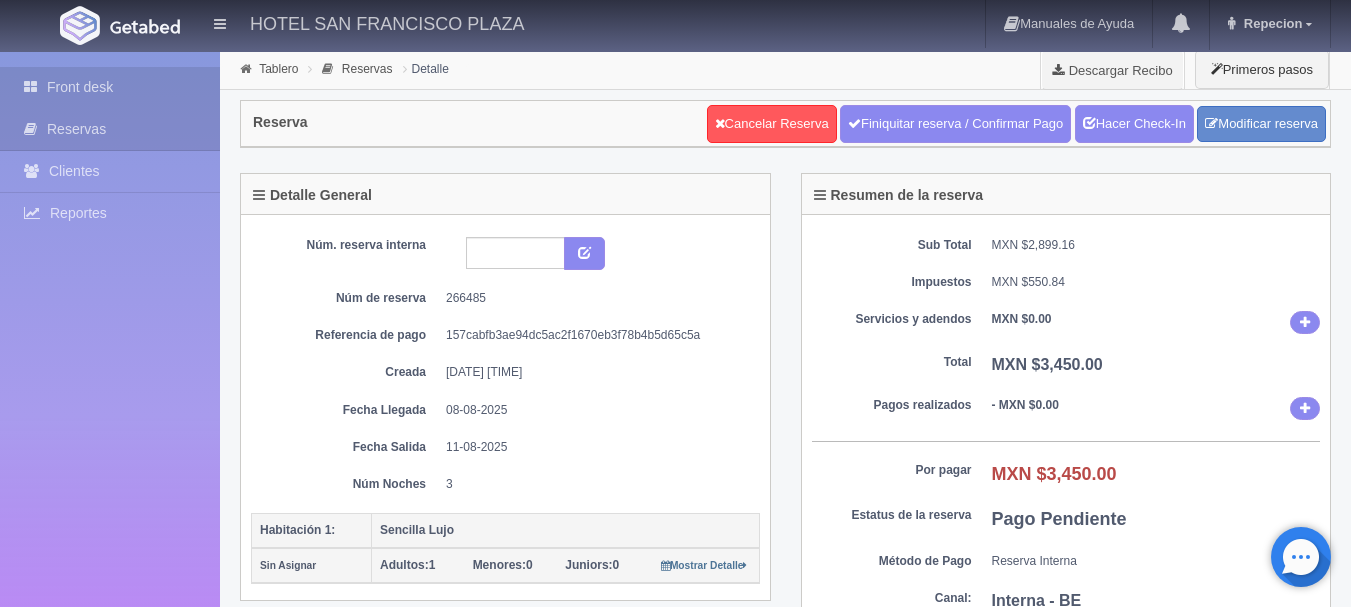 click on "Front desk" at bounding box center (110, 87) 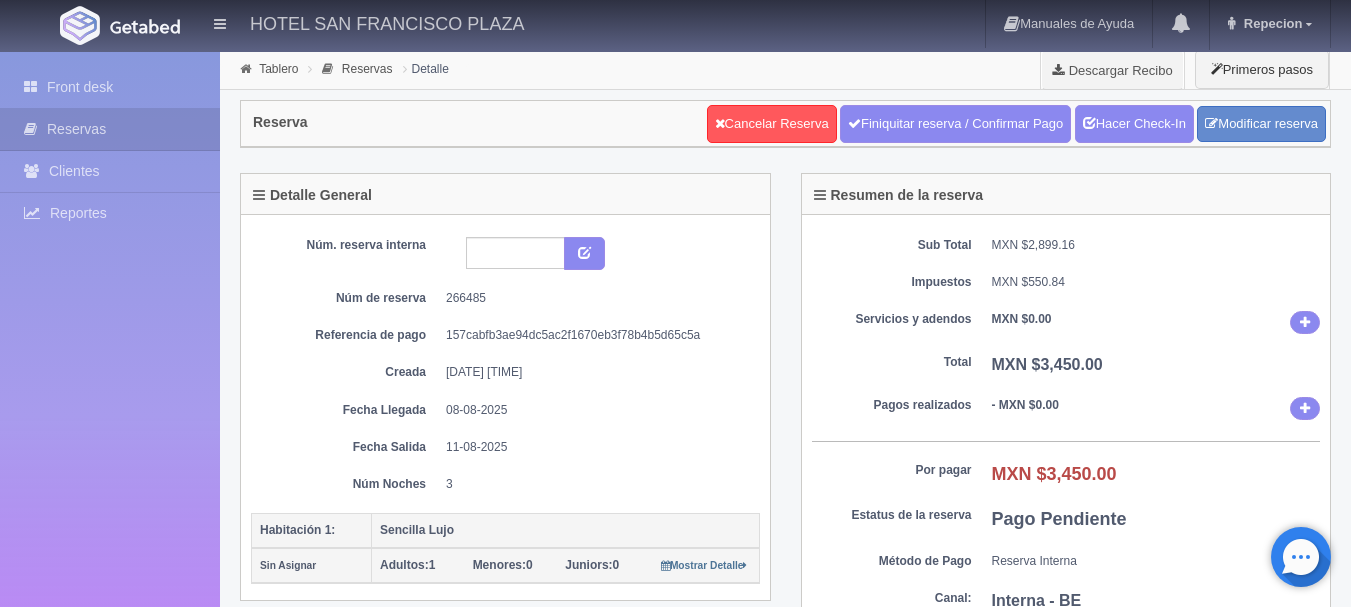 scroll, scrollTop: 300, scrollLeft: 0, axis: vertical 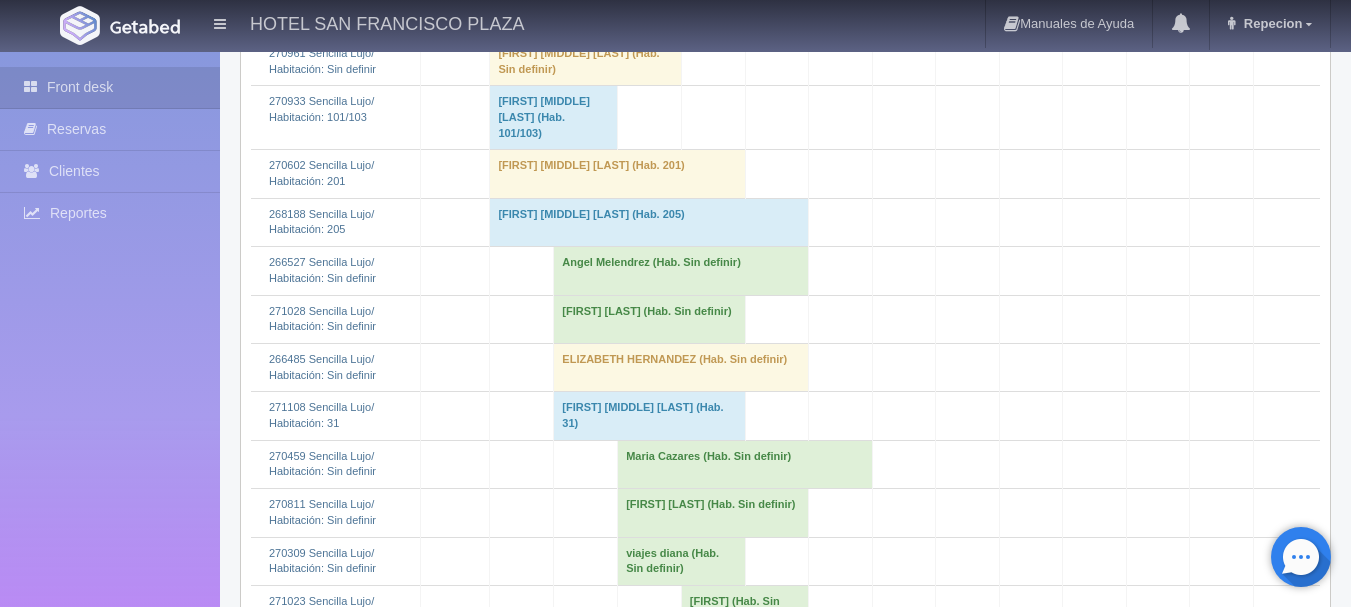 click on "Angel Melendrez 												(Hab. Sin definir)" at bounding box center (681, 271) 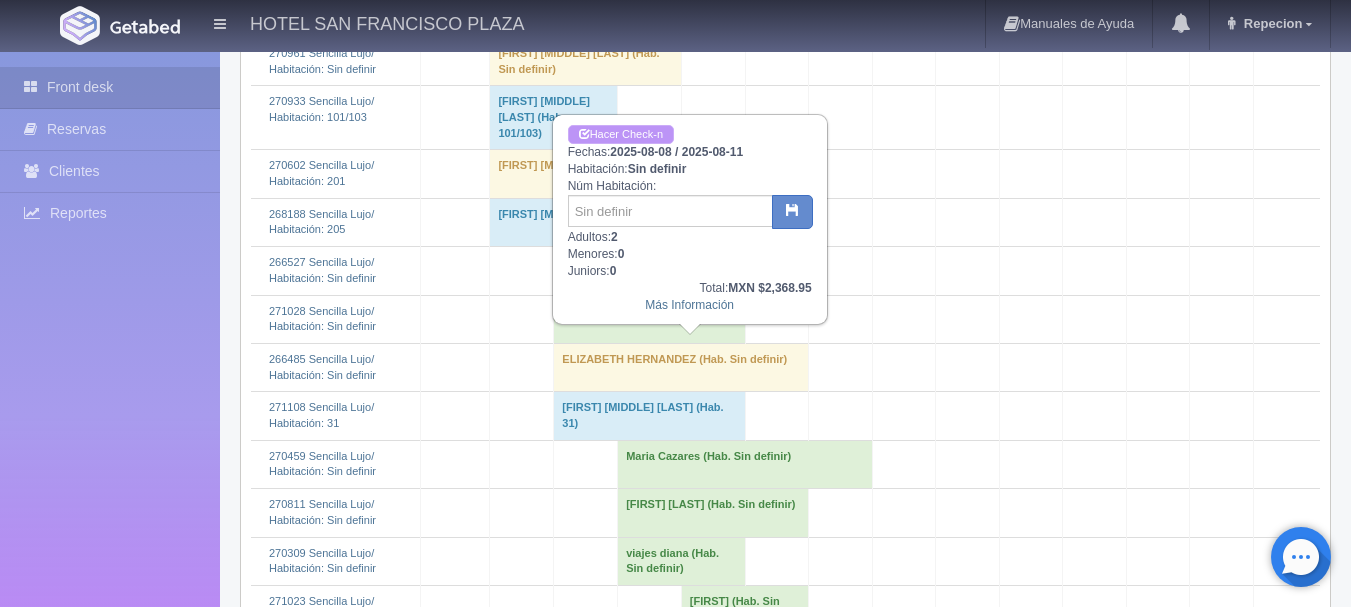 click on "Hacer Check-n" at bounding box center (621, 134) 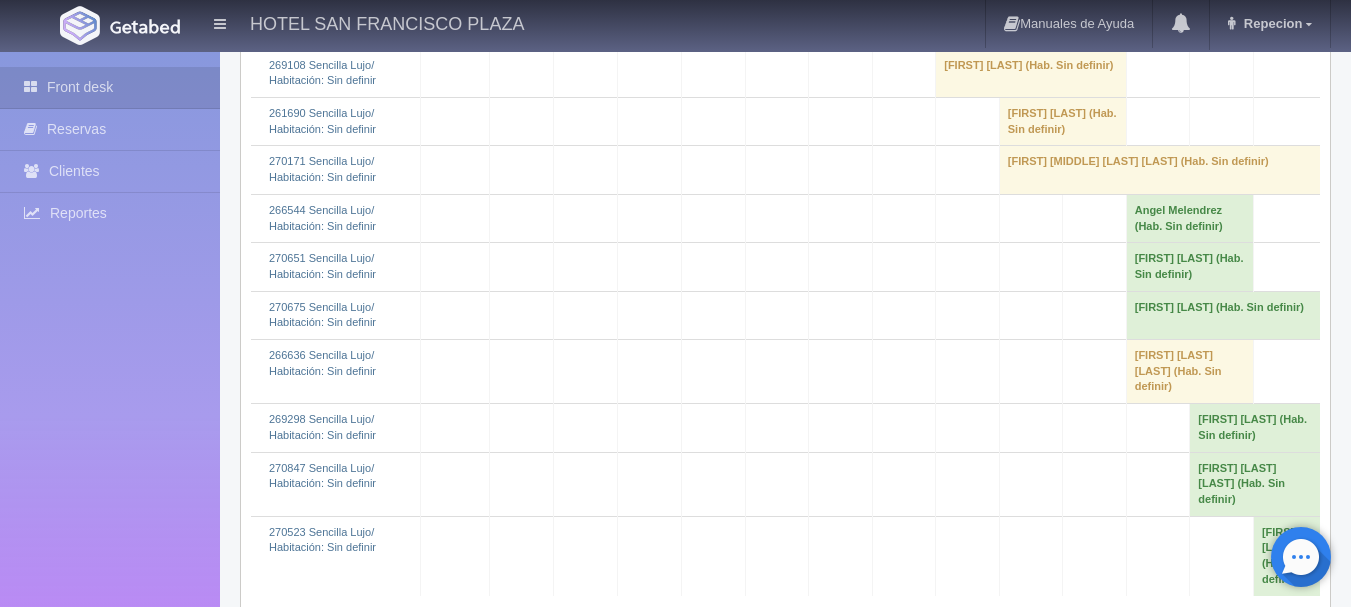 scroll, scrollTop: 3400, scrollLeft: 0, axis: vertical 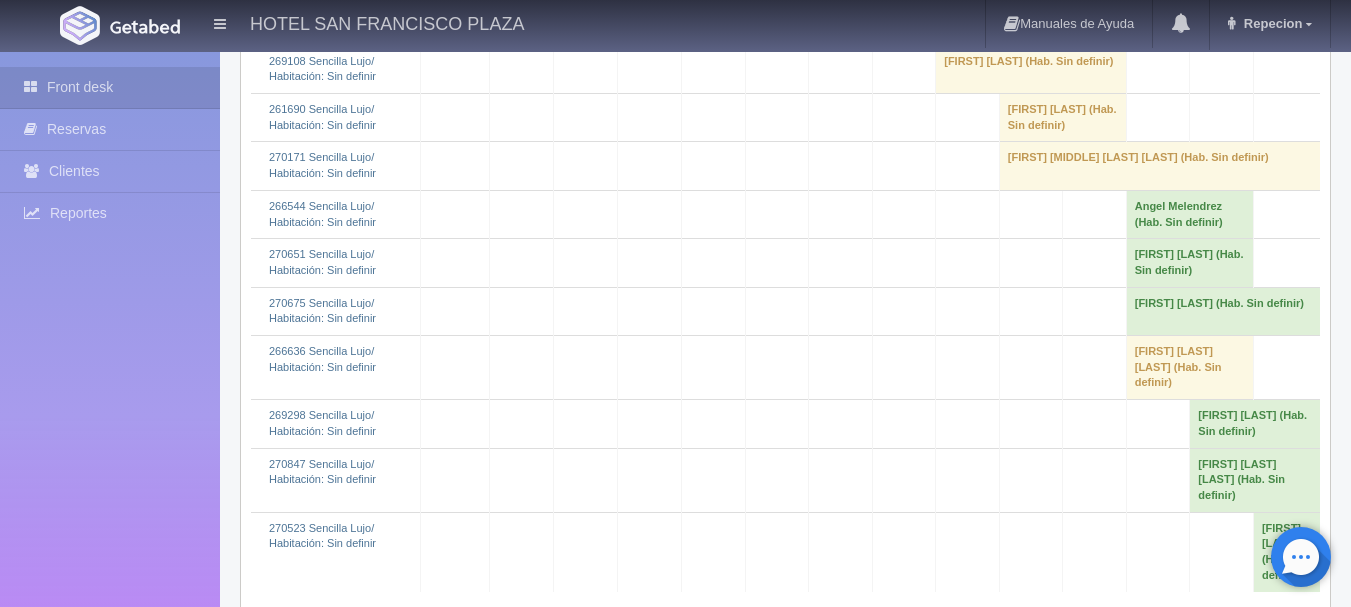 click on "Angel Melendrez 												(Hab. Sin definir)" at bounding box center (1189, 214) 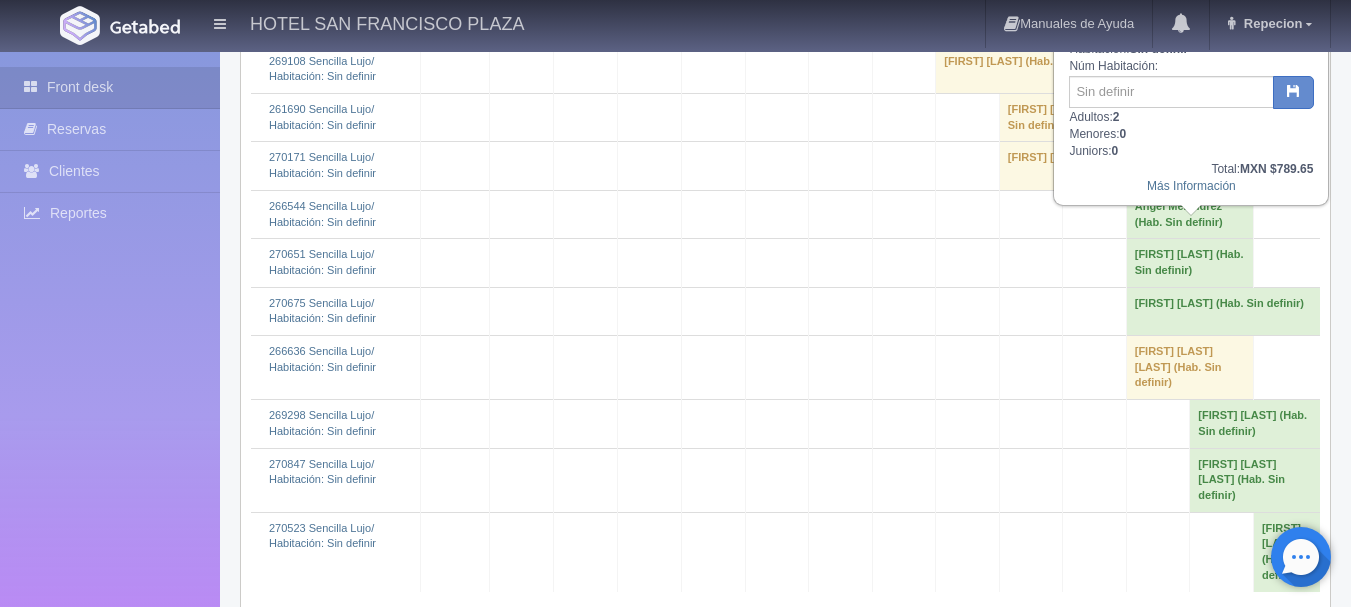 click on "Angel Melendrez 												(Hab. Sin definir)" at bounding box center [1189, 214] 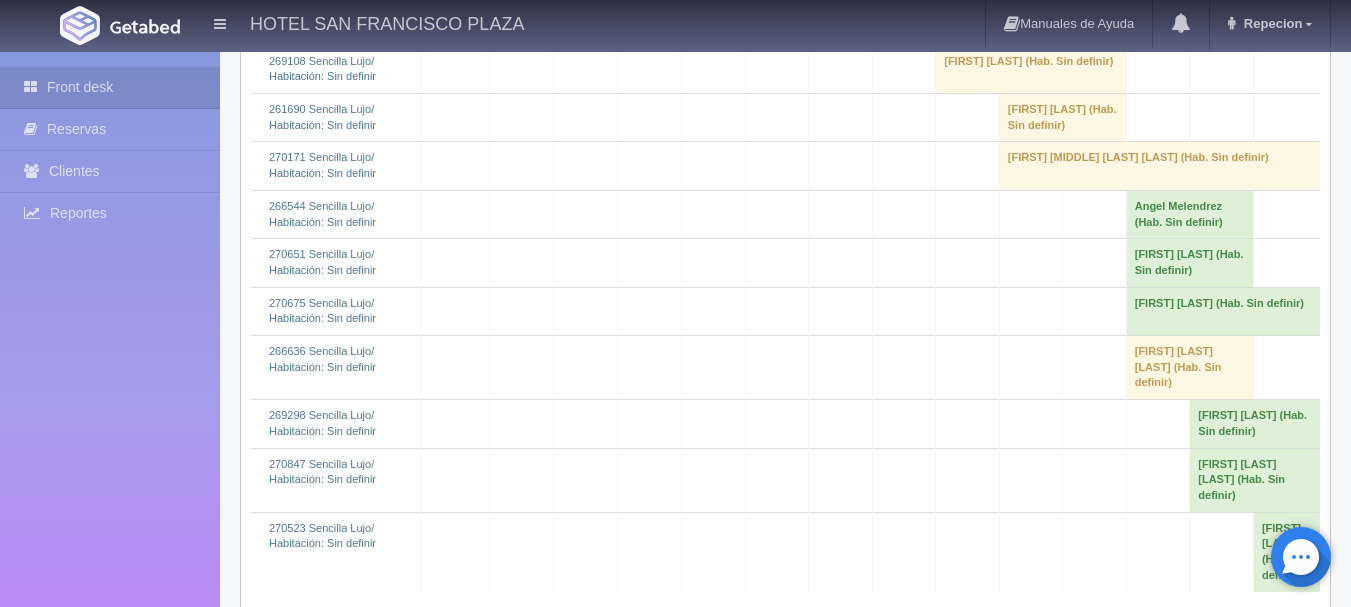click on "[FIRST] [LAST] 												(Hab. Sin definir)" at bounding box center [1189, 368] 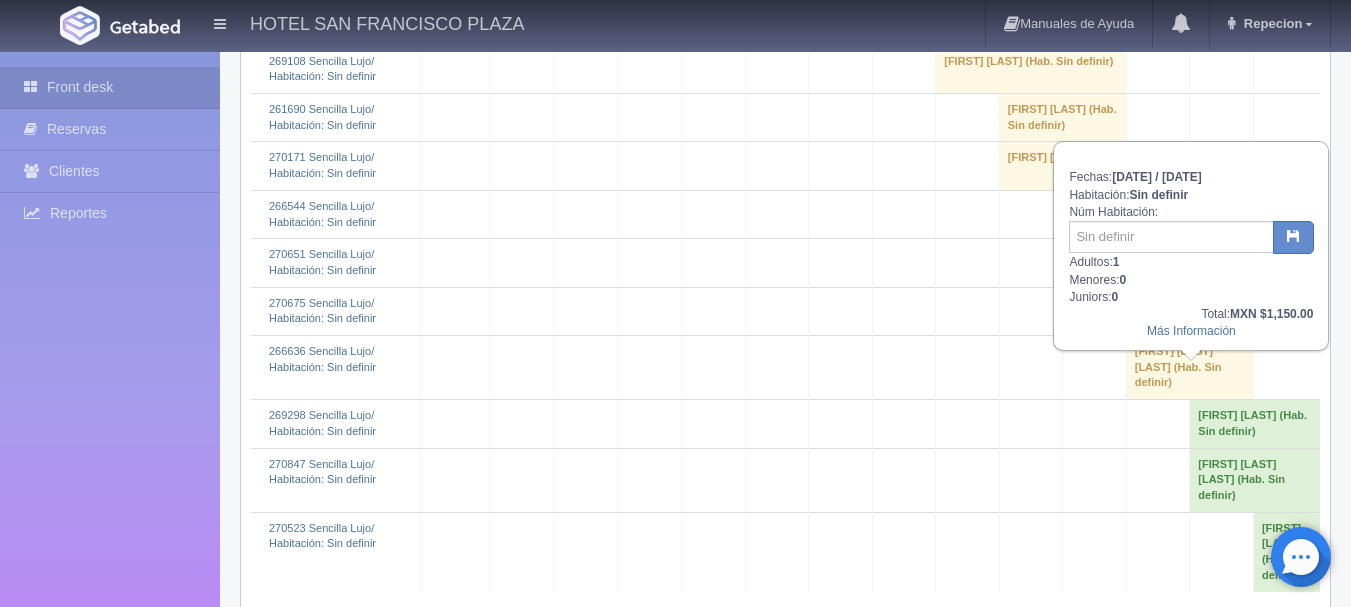click on "[FIRST] [LAST] 												(Hab. Sin definir)" at bounding box center (1189, 368) 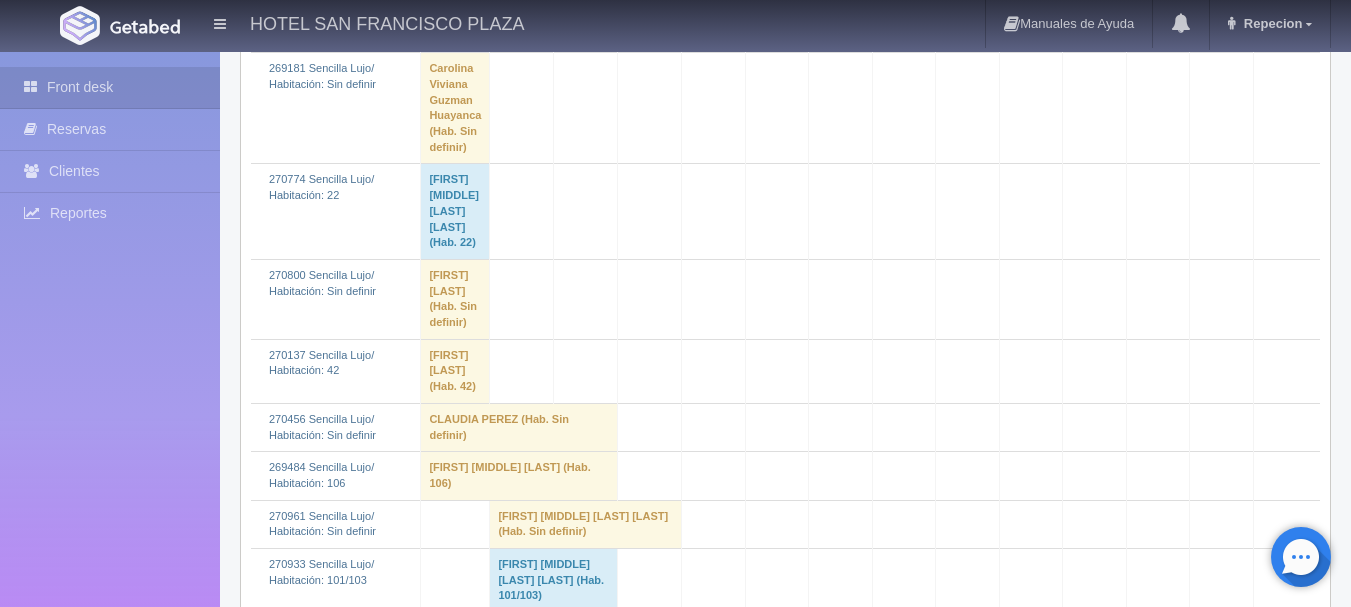 scroll, scrollTop: 2600, scrollLeft: 0, axis: vertical 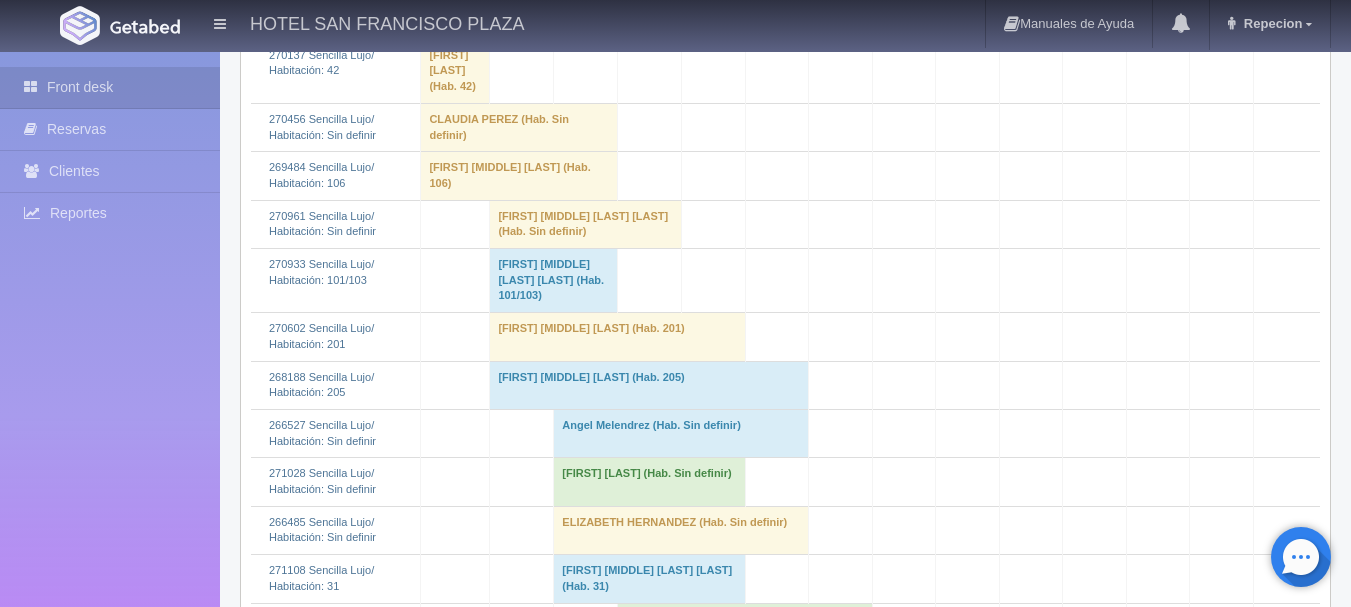 click on "Angel Melendrez 												(Hab. Sin definir)" at bounding box center [681, 433] 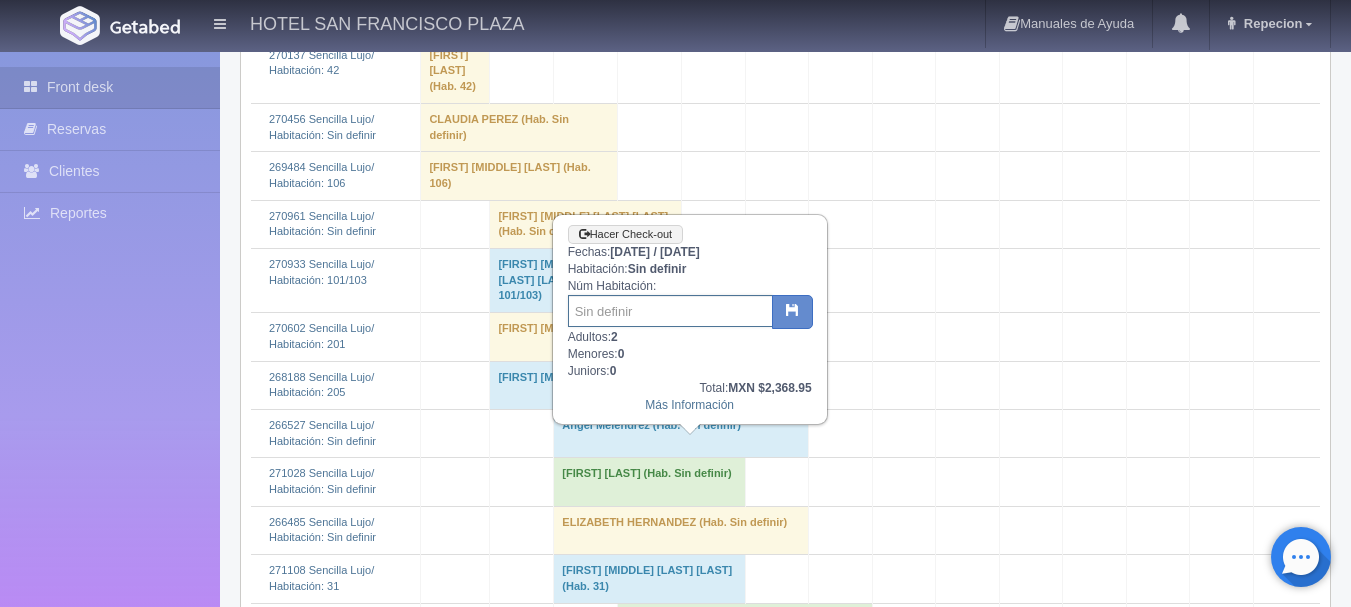 click at bounding box center (670, 311) 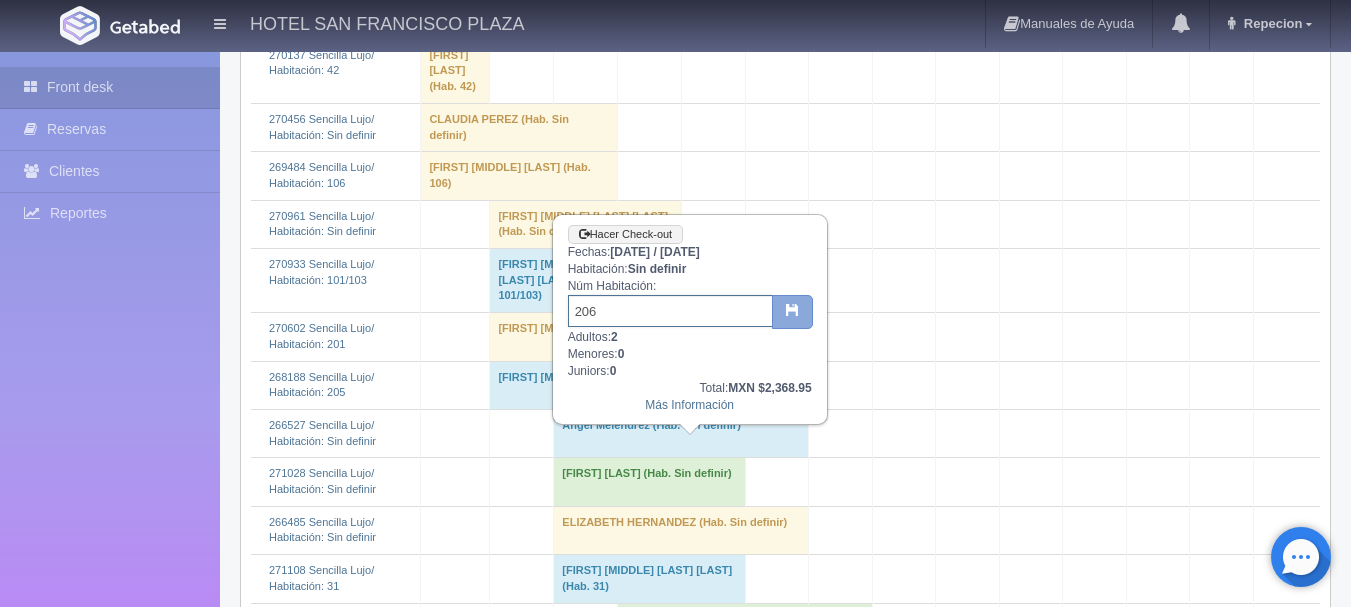 type on "206" 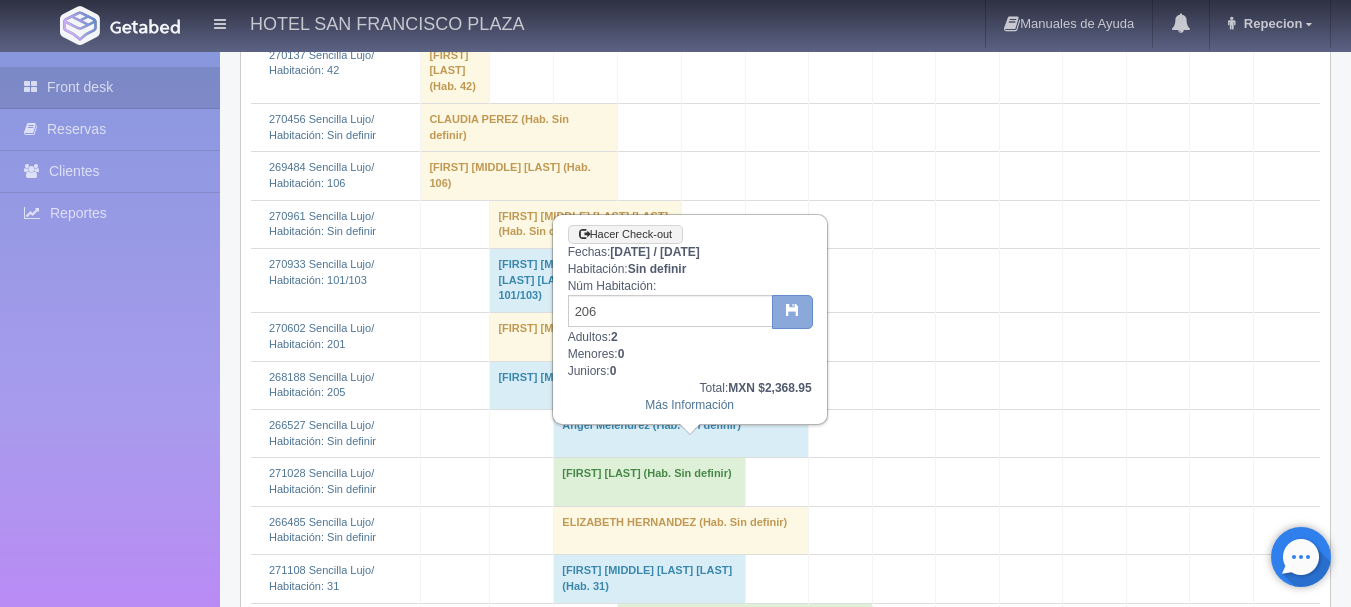 click at bounding box center (792, 312) 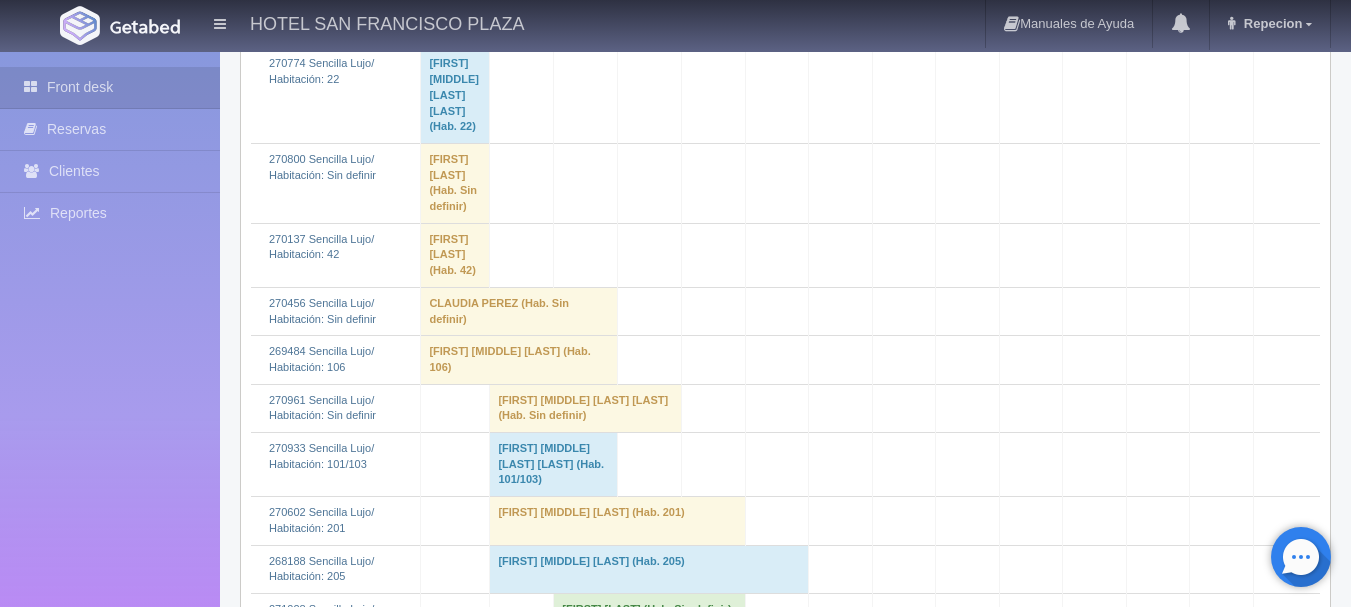 scroll, scrollTop: 2700, scrollLeft: 0, axis: vertical 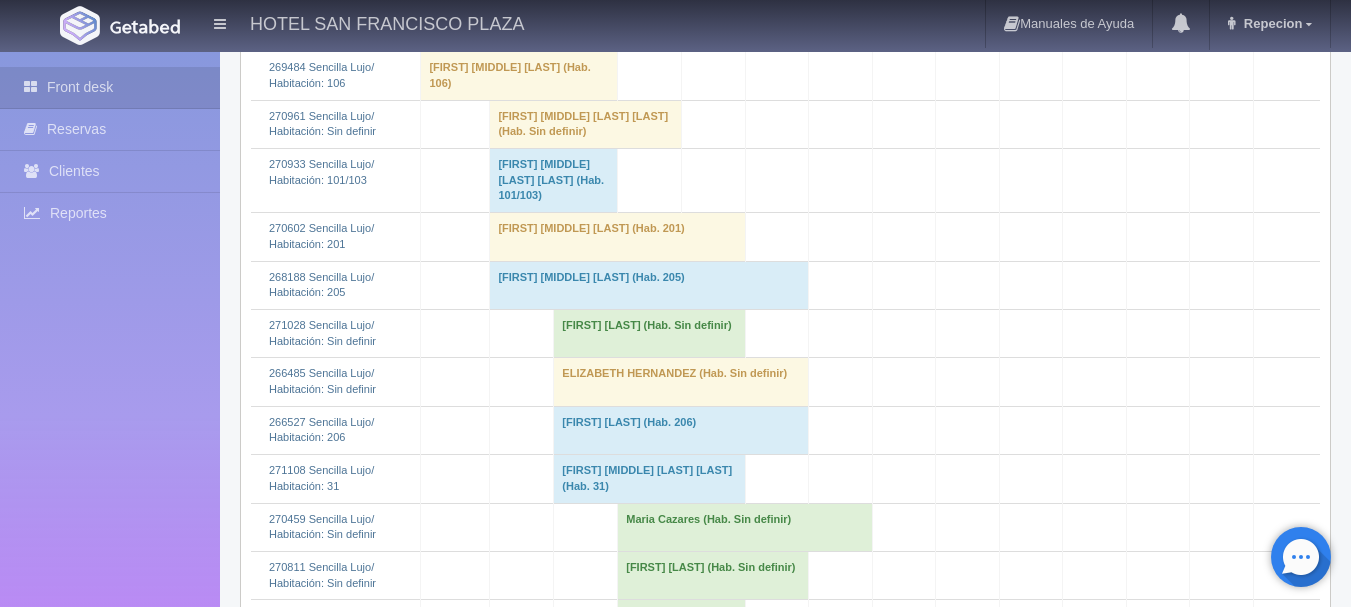 click on "[FIRST] [LAST] 												(Hab. 206)" at bounding box center [681, 430] 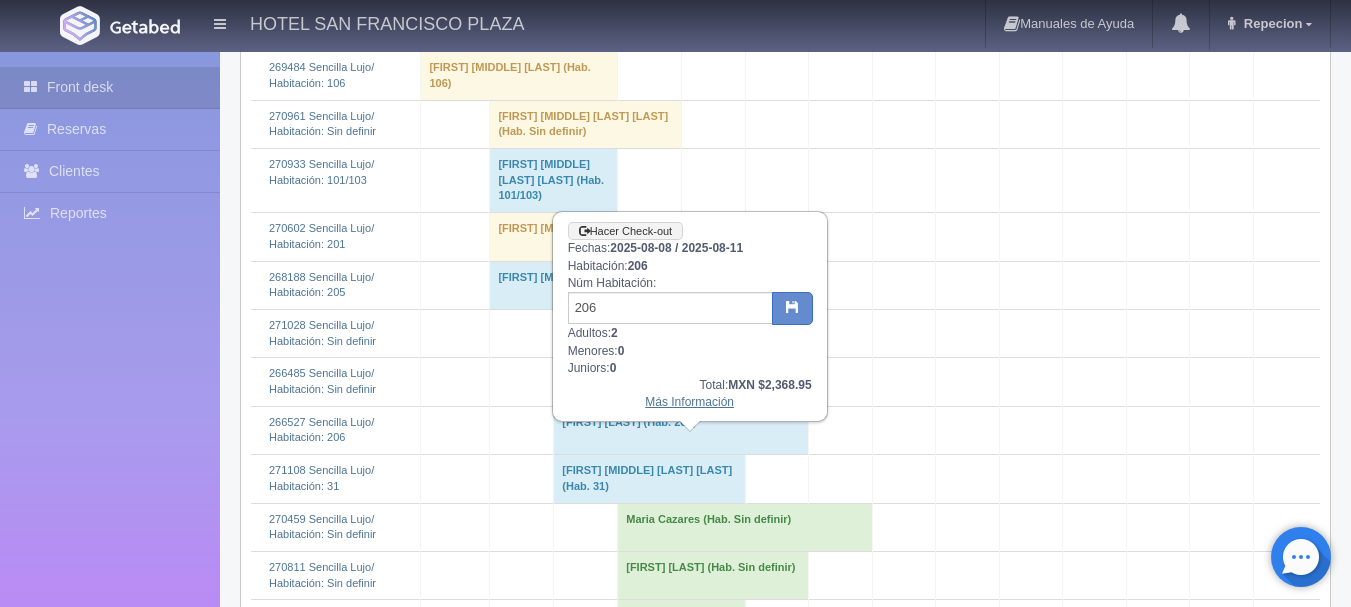 click on "Más Información" at bounding box center [689, 402] 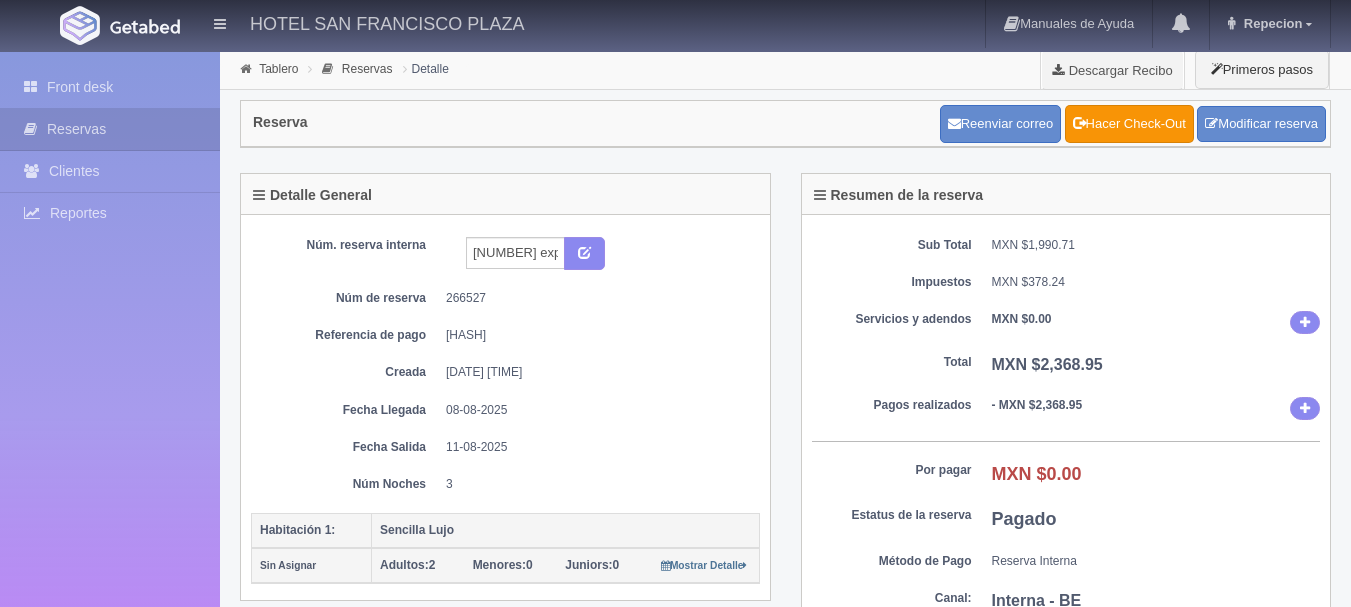scroll, scrollTop: 0, scrollLeft: 0, axis: both 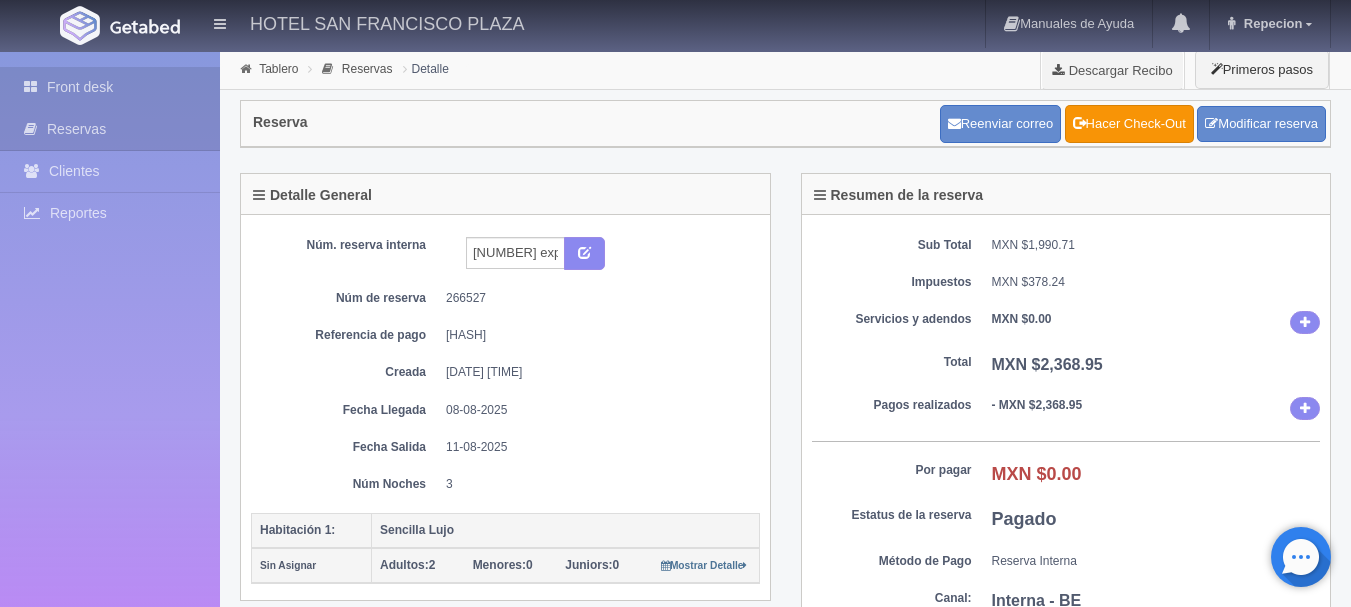 click on "Front desk" at bounding box center (110, 87) 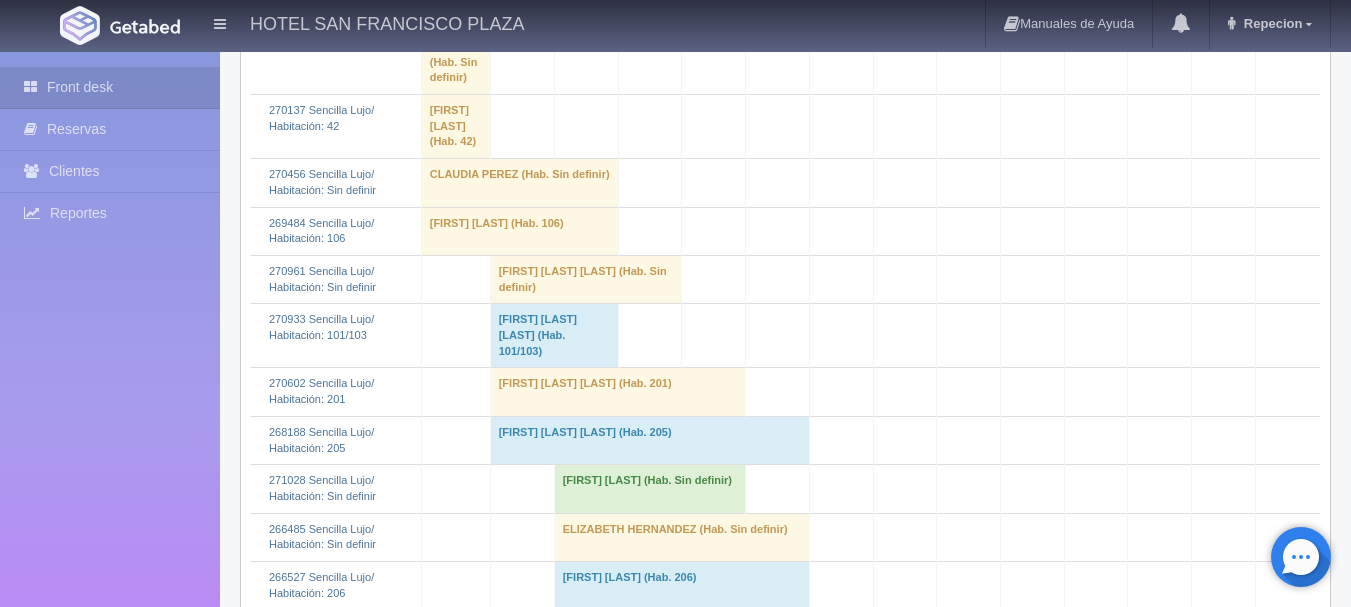 scroll, scrollTop: 2700, scrollLeft: 0, axis: vertical 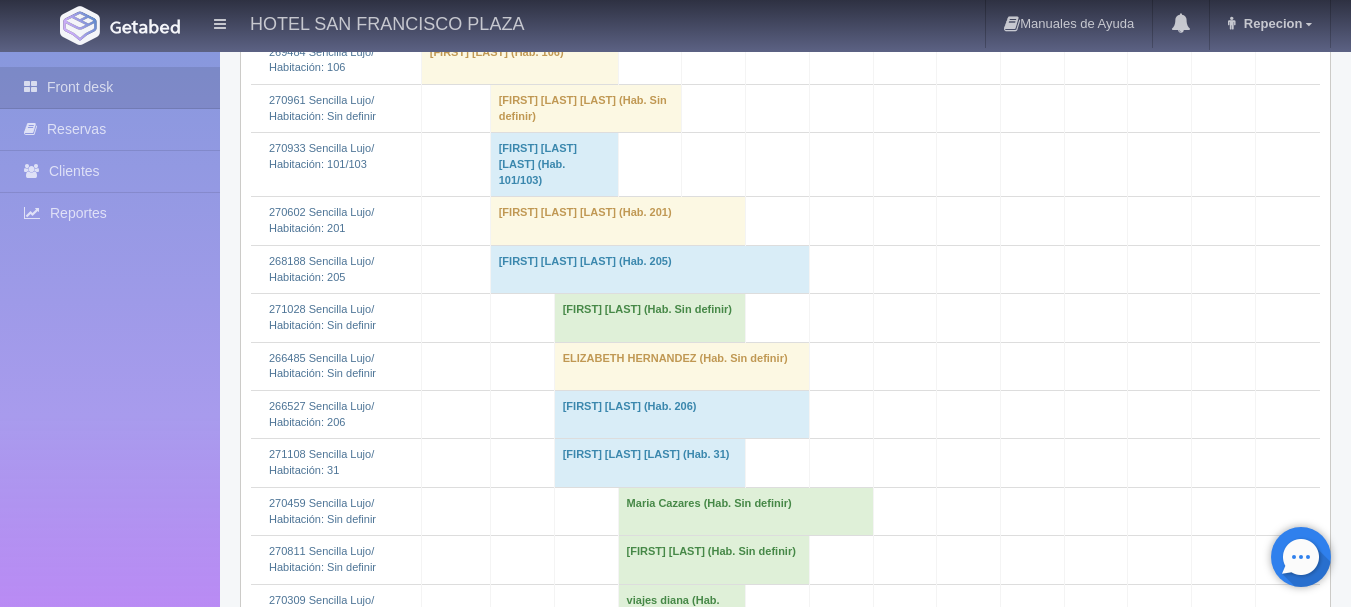 click on "ELIZABETH HERNANDEZ 												(Hab. Sin definir)" at bounding box center (681, 366) 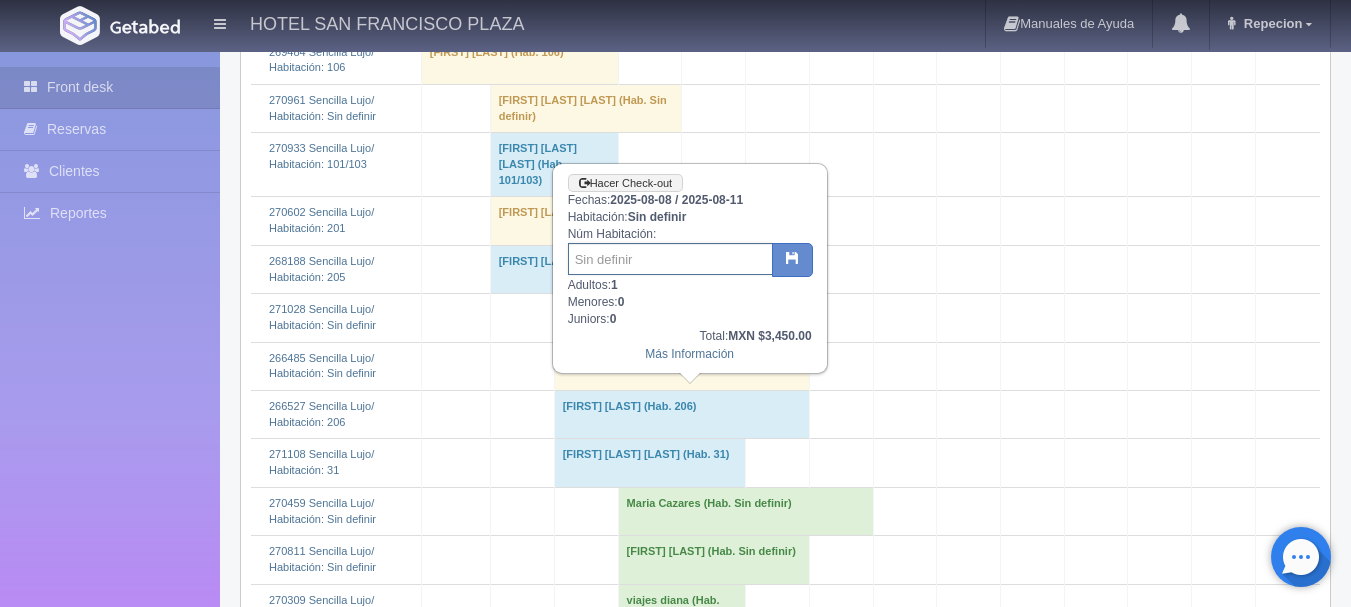 click at bounding box center (670, 259) 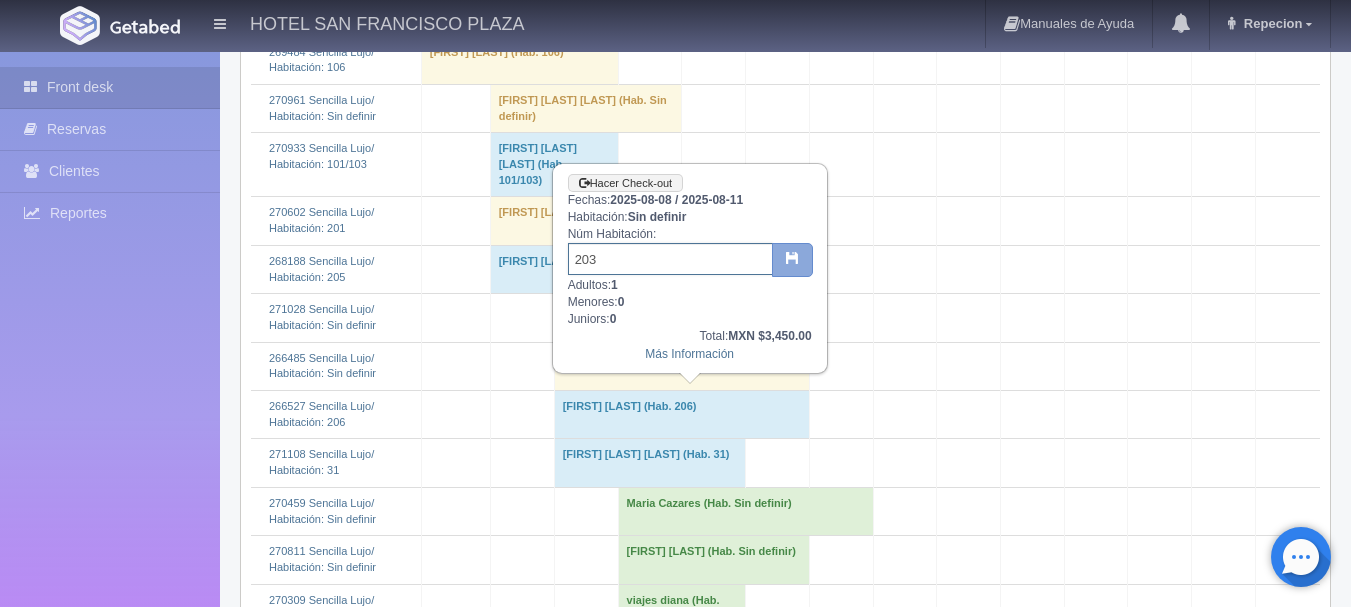 type on "203" 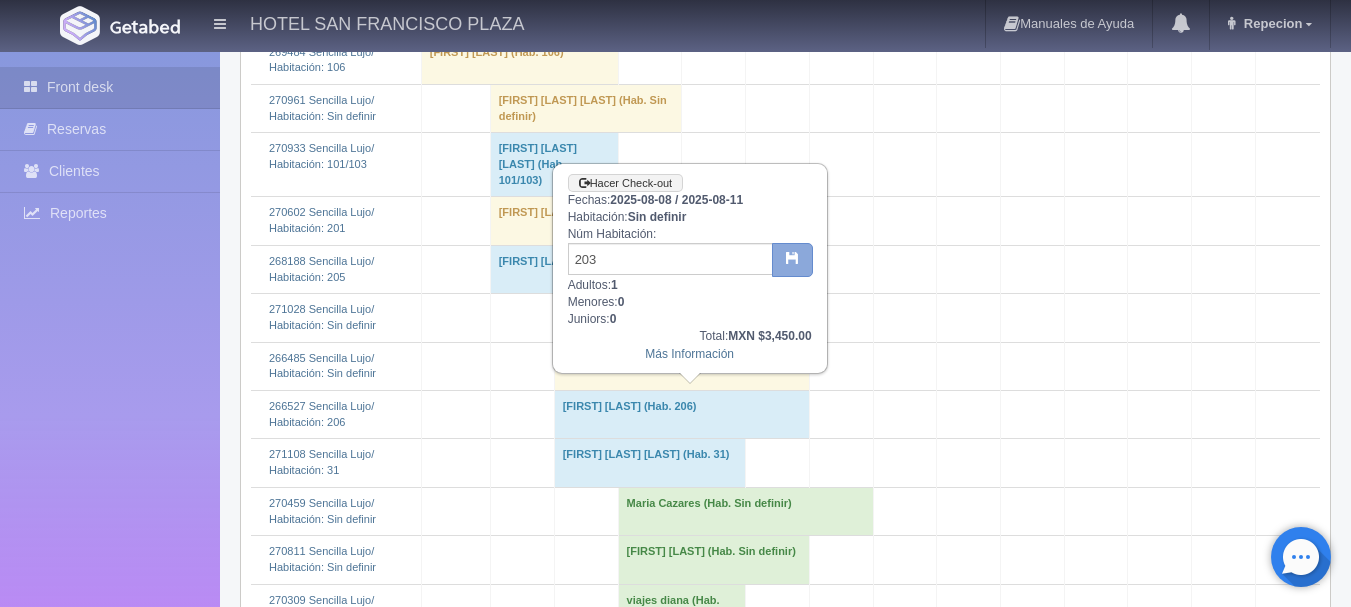 click at bounding box center [792, 257] 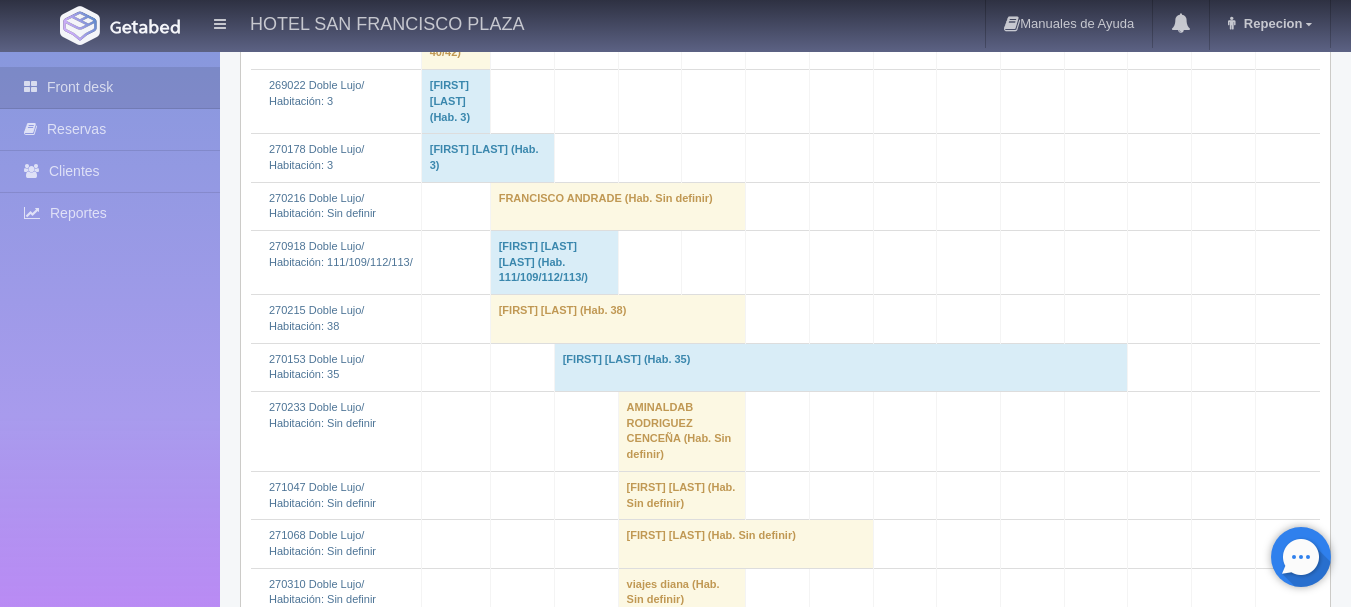 scroll, scrollTop: 600, scrollLeft: 0, axis: vertical 